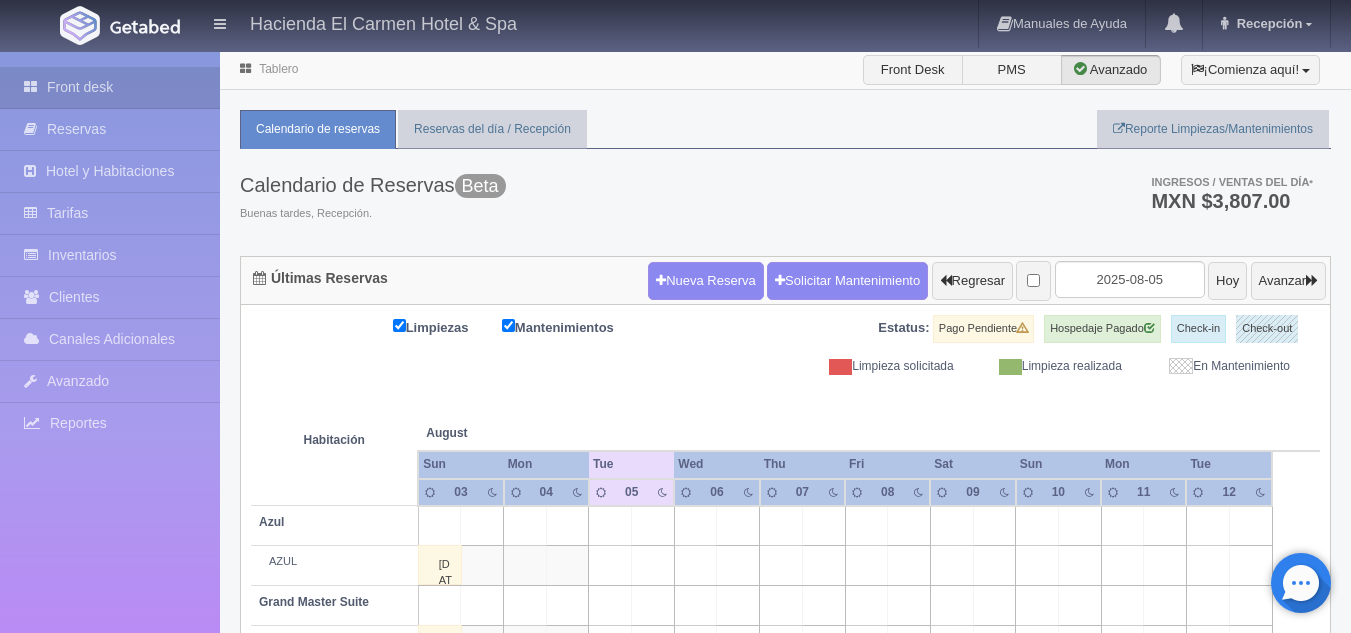 scroll, scrollTop: 0, scrollLeft: 0, axis: both 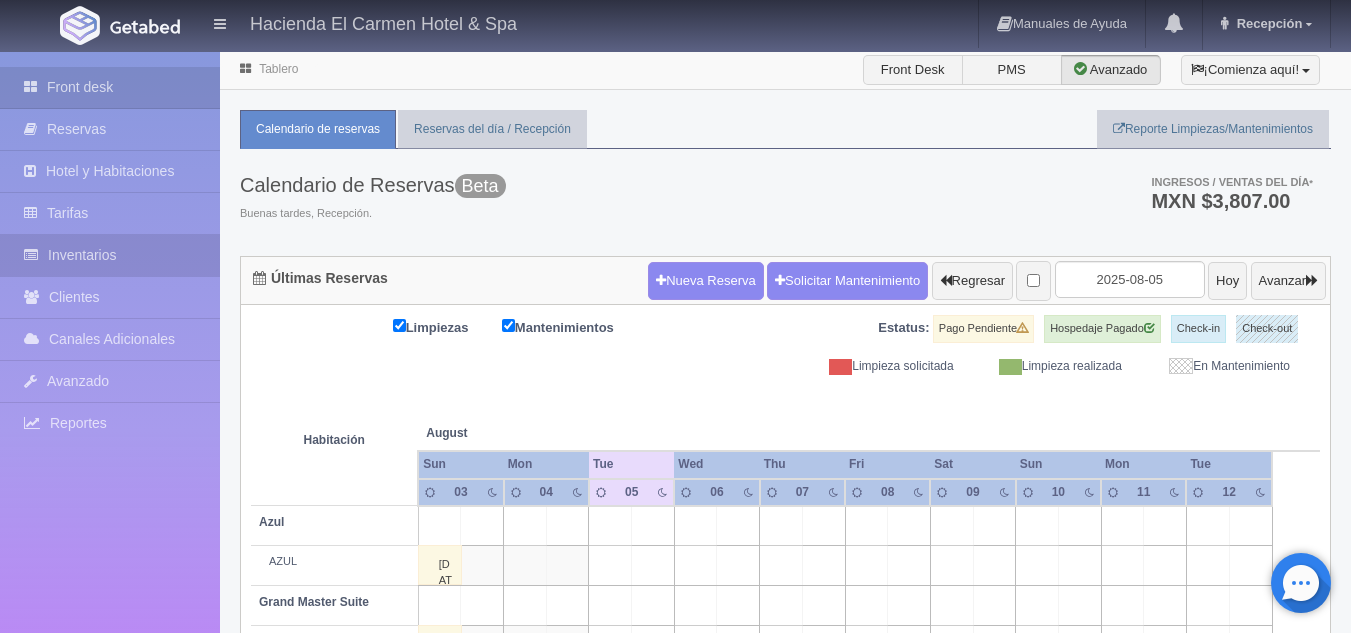 click on "Inventarios" at bounding box center (110, 255) 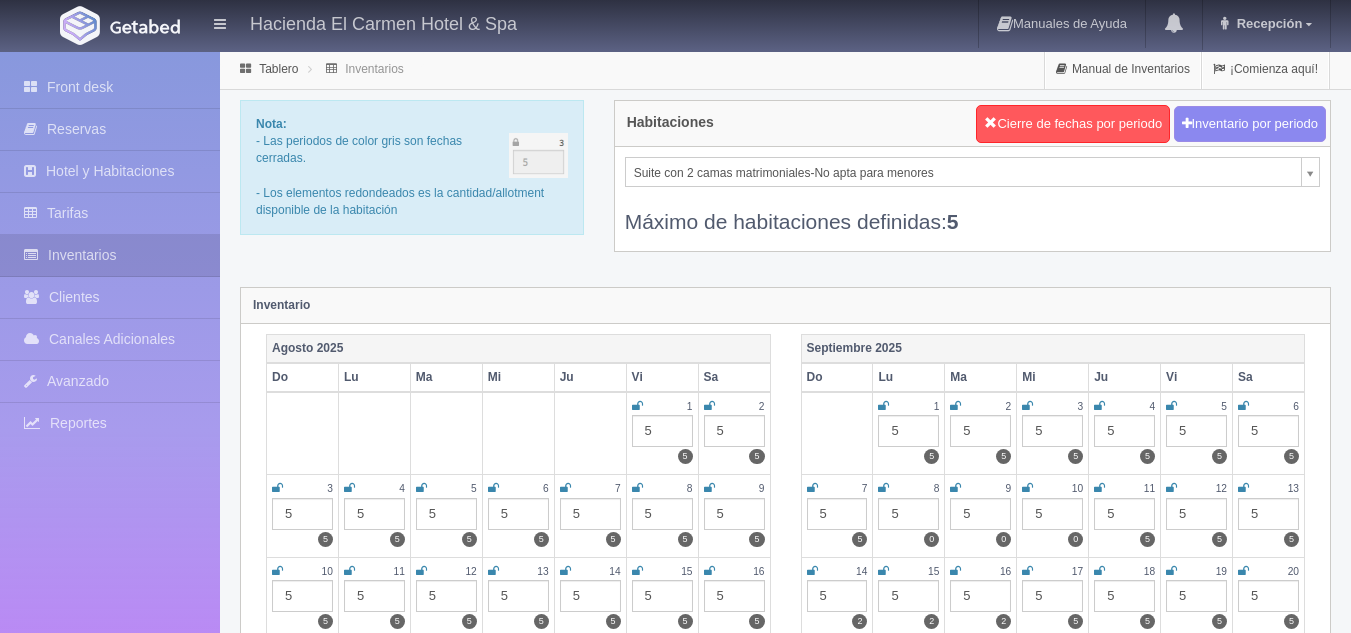 scroll, scrollTop: 0, scrollLeft: 0, axis: both 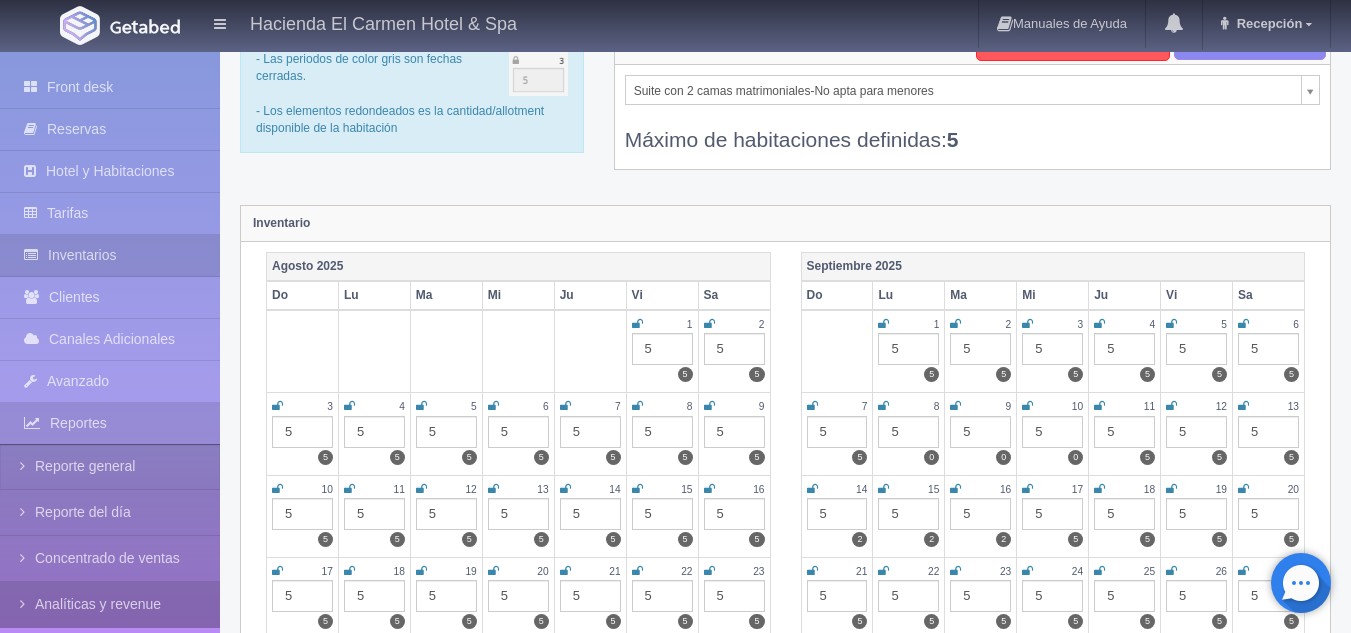 click on "Analíticas y revenue" at bounding box center [110, 604] 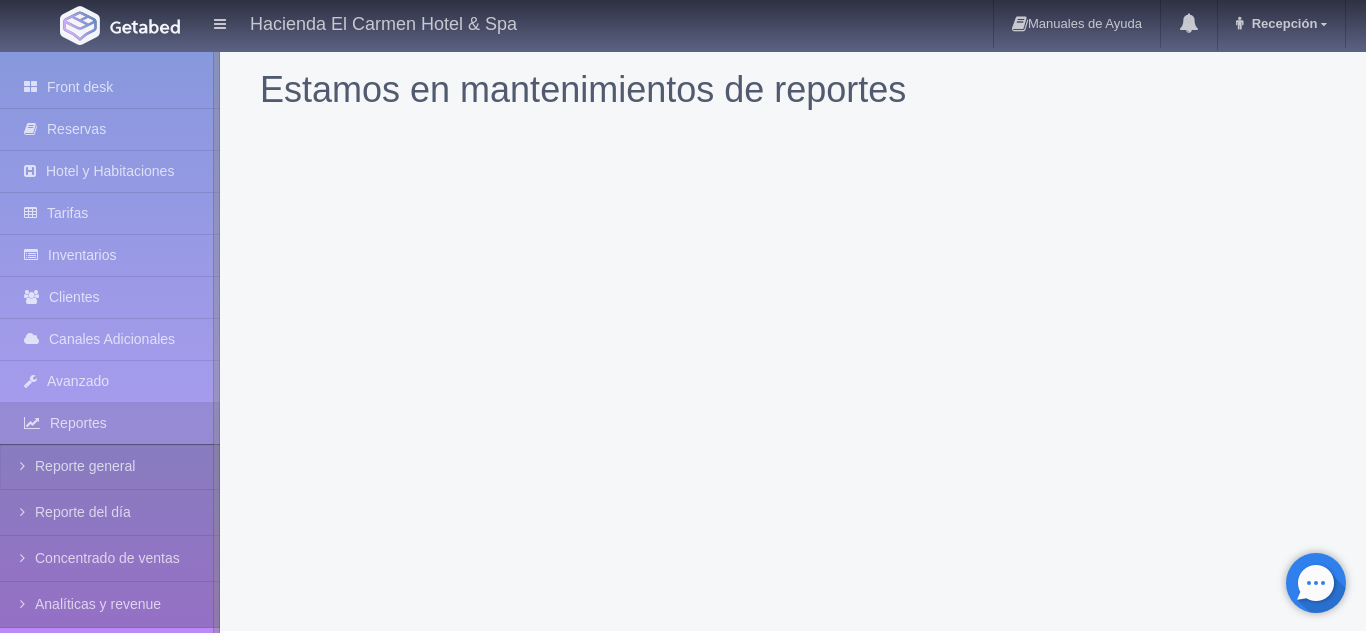 scroll, scrollTop: 0, scrollLeft: 0, axis: both 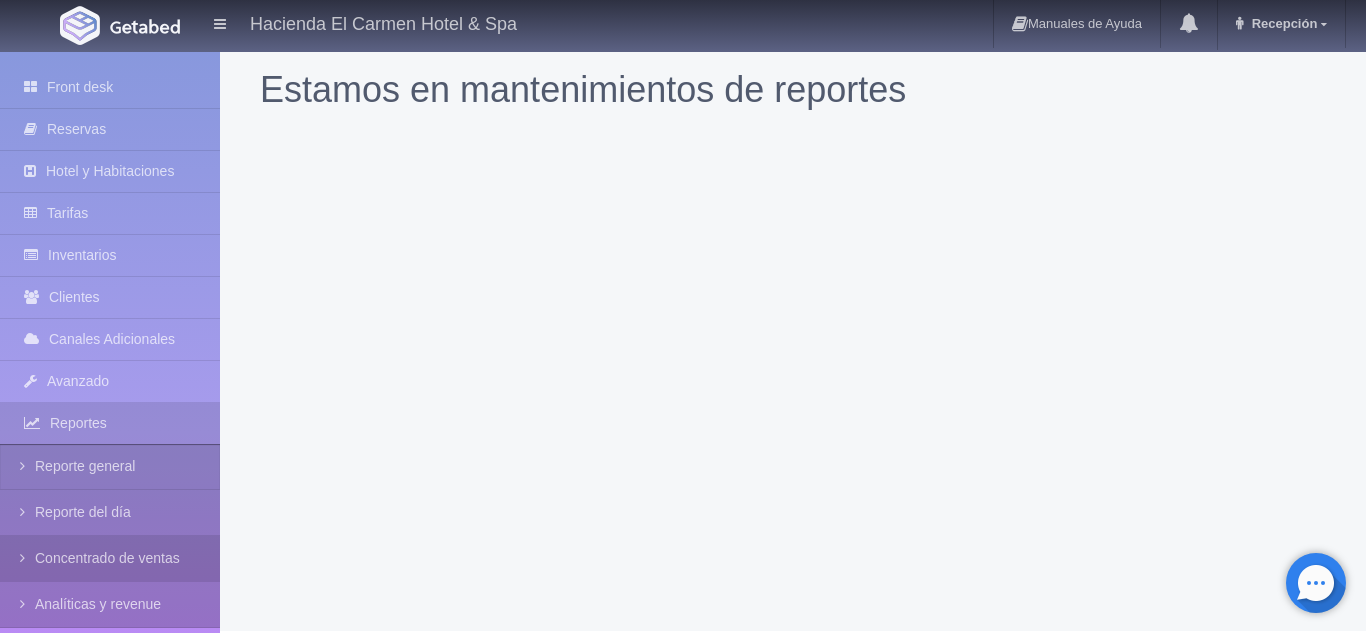click on "Concentrado de ventas" at bounding box center (110, 558) 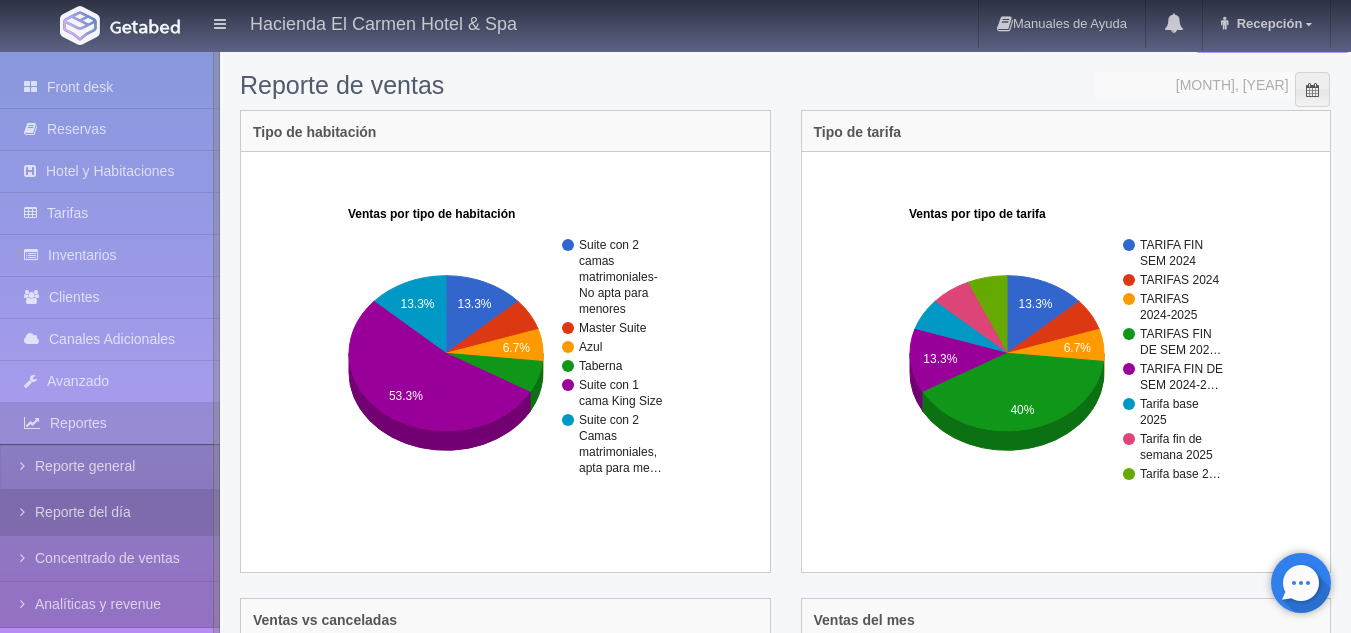 scroll, scrollTop: 78, scrollLeft: 0, axis: vertical 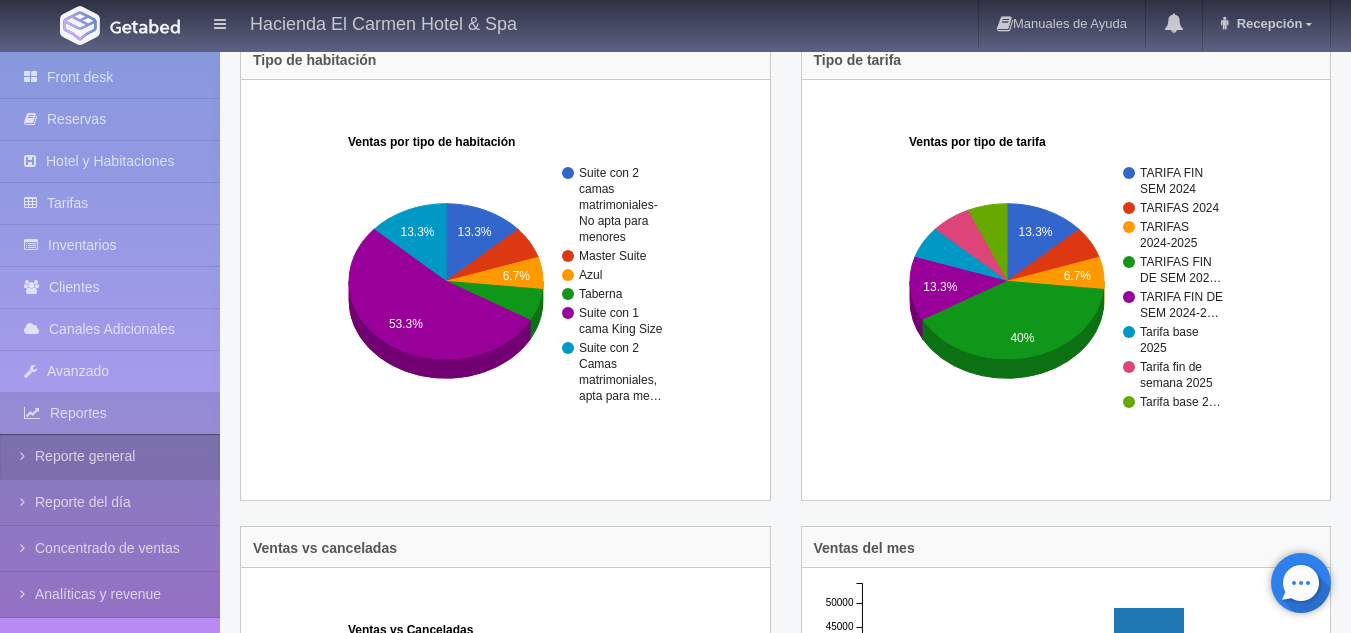 click on "Reporte general" at bounding box center [110, 456] 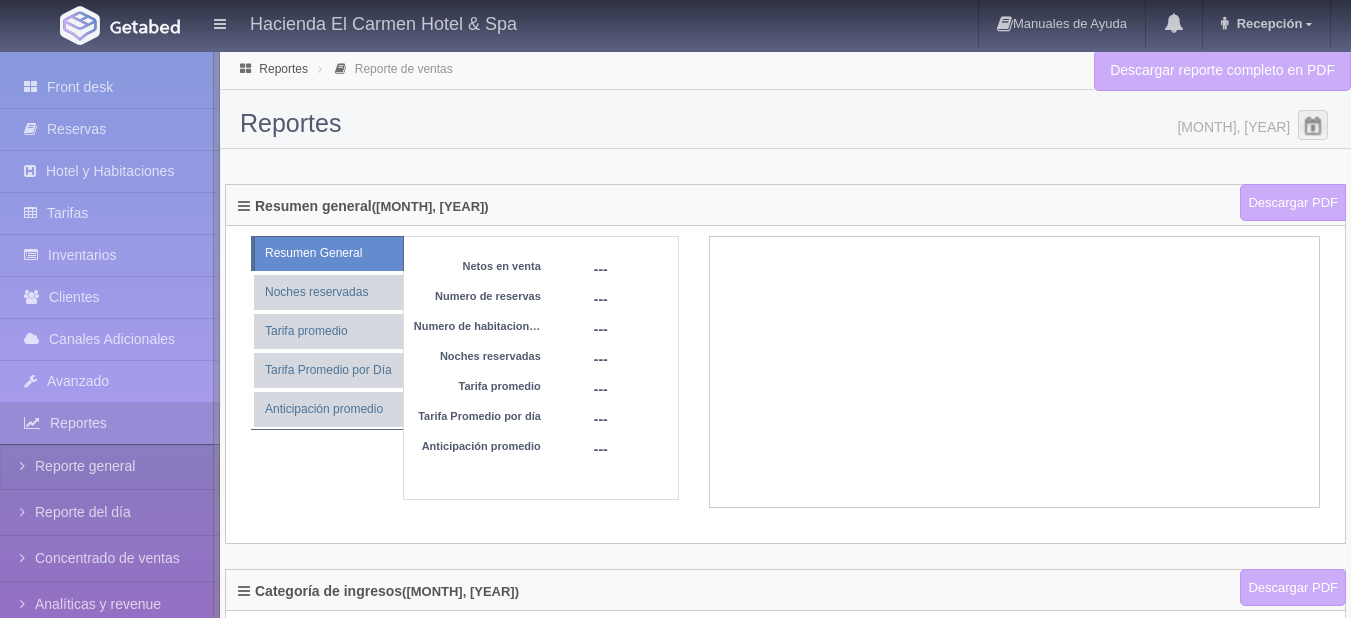 scroll, scrollTop: 0, scrollLeft: 0, axis: both 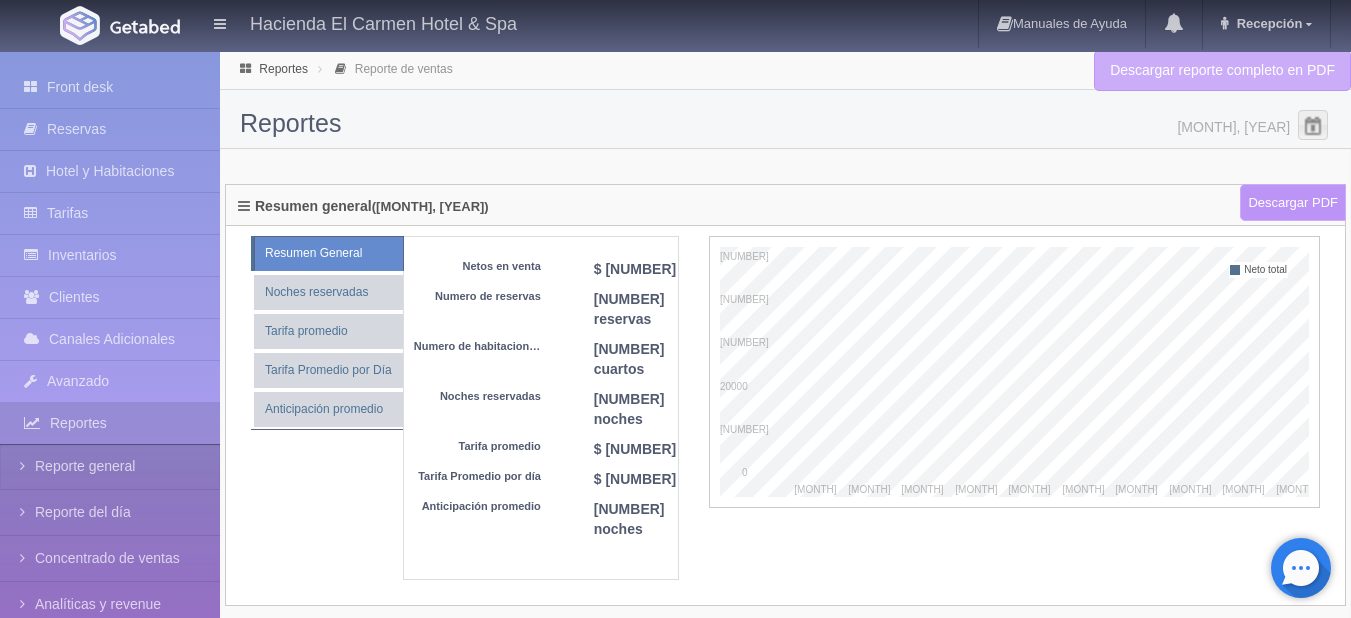 click on "Descargar PDF" at bounding box center [1293, 203] 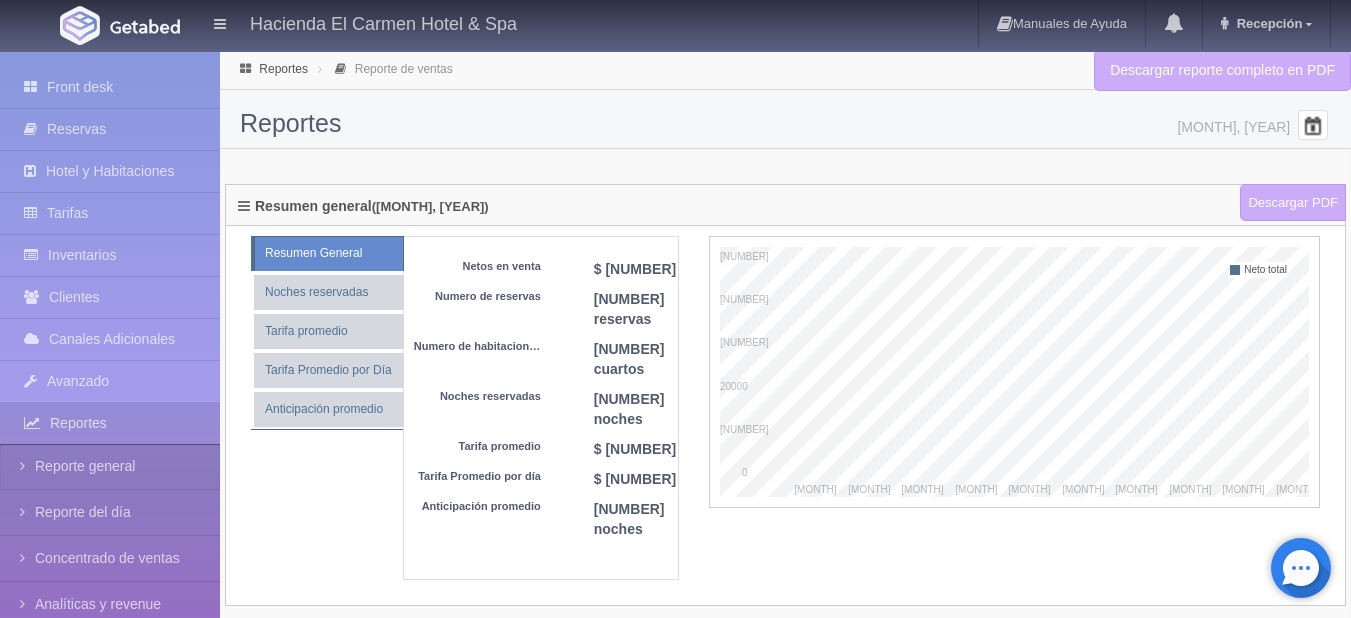 click at bounding box center (1313, 125) 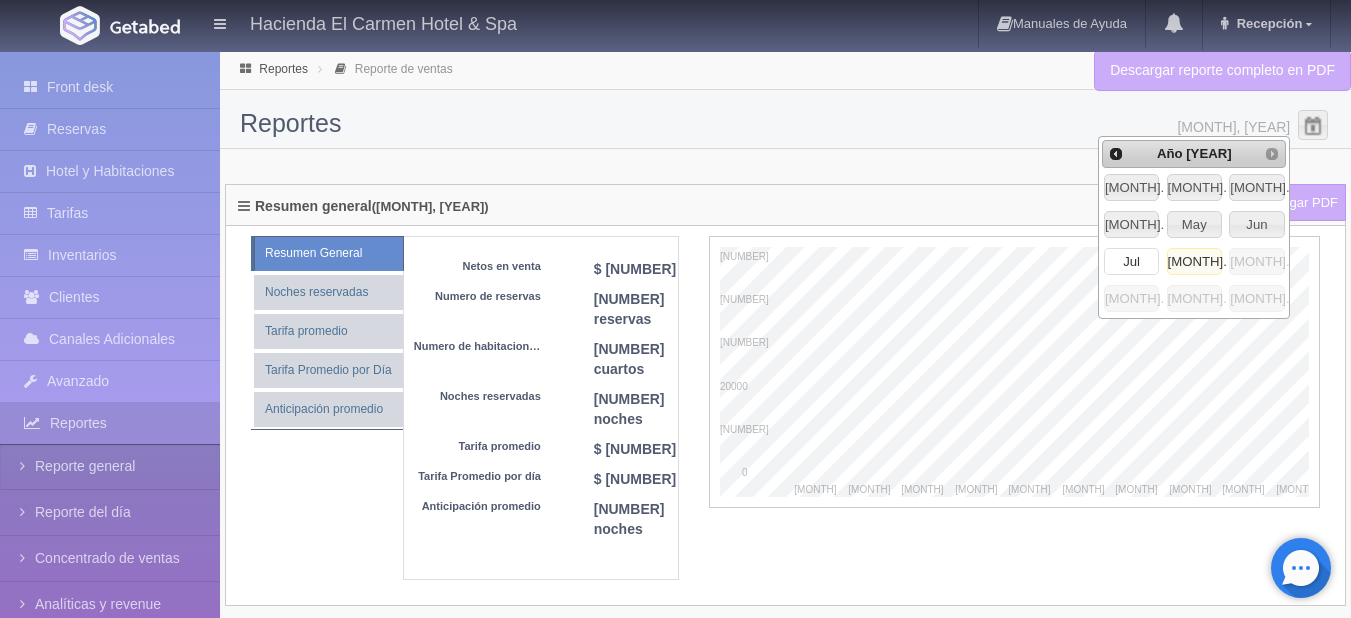 click on "Jul" at bounding box center [1131, 262] 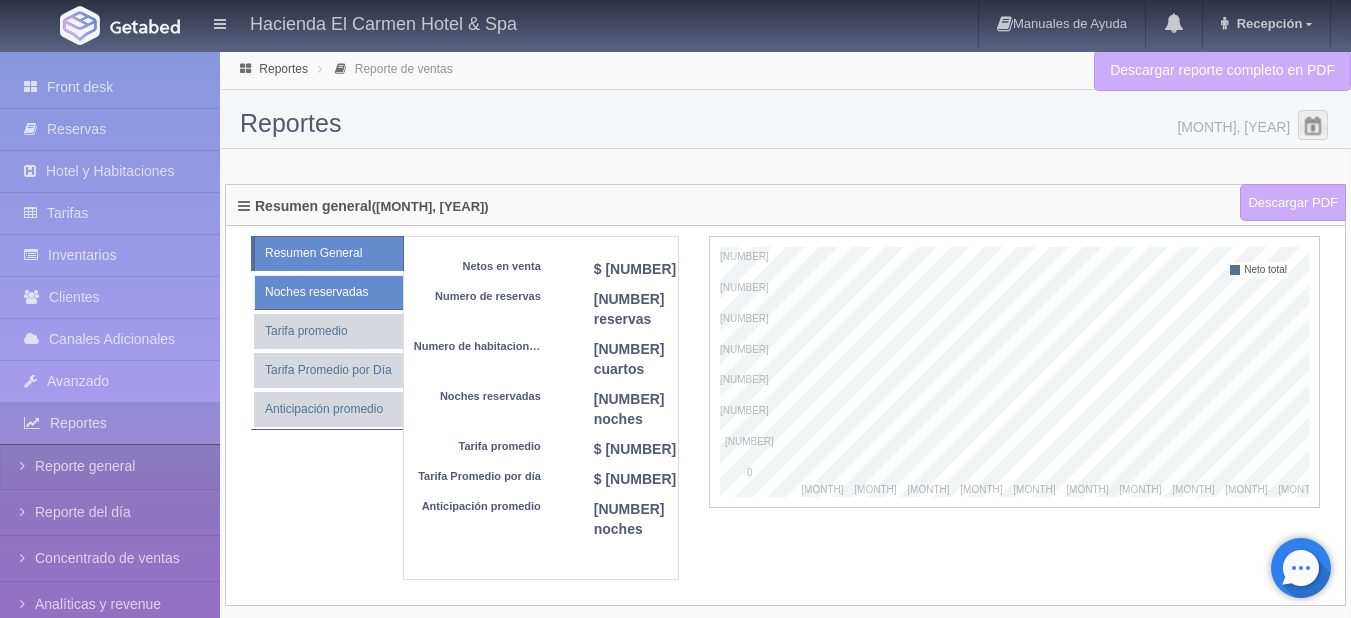 click on "Noches reservadas" at bounding box center [328, 292] 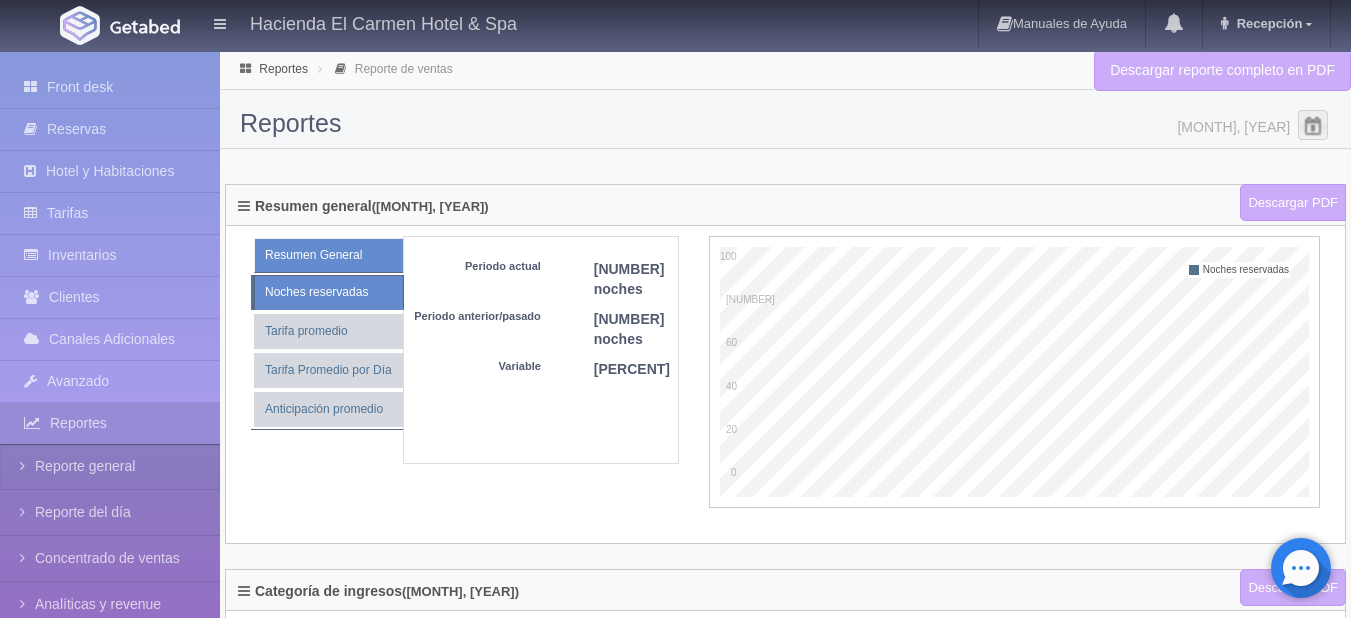 click on "Resumen General" at bounding box center (328, 255) 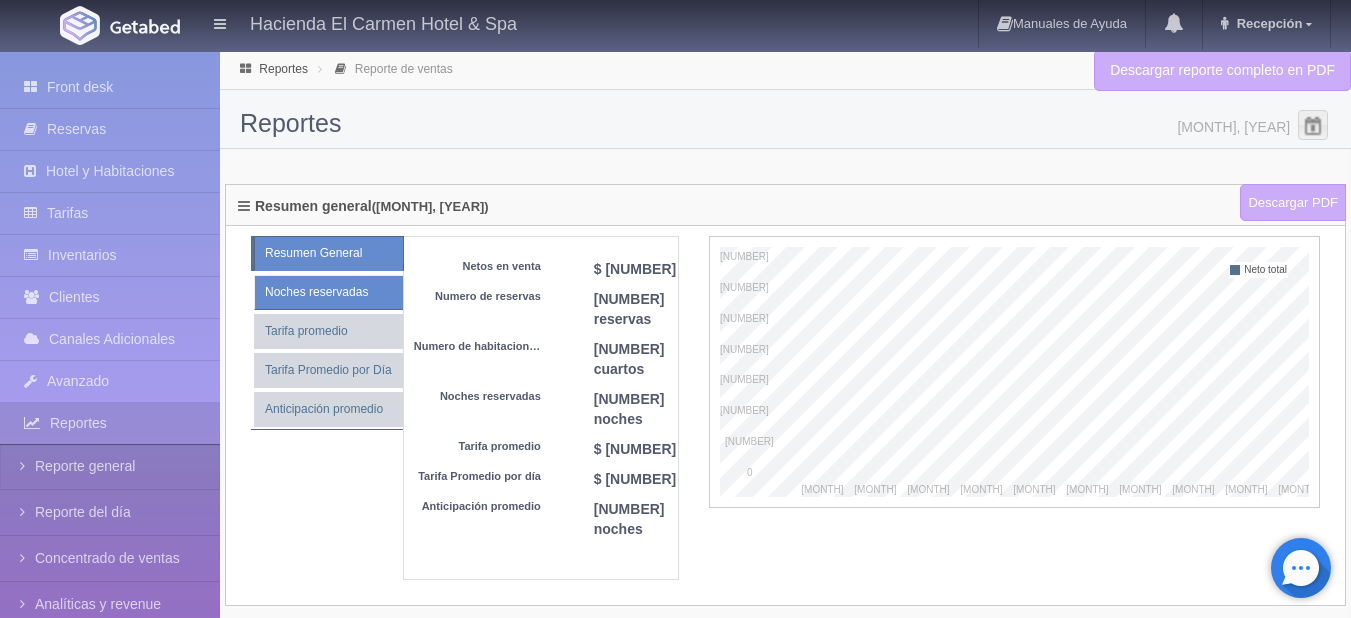 click on "Noches reservadas" at bounding box center (328, 292) 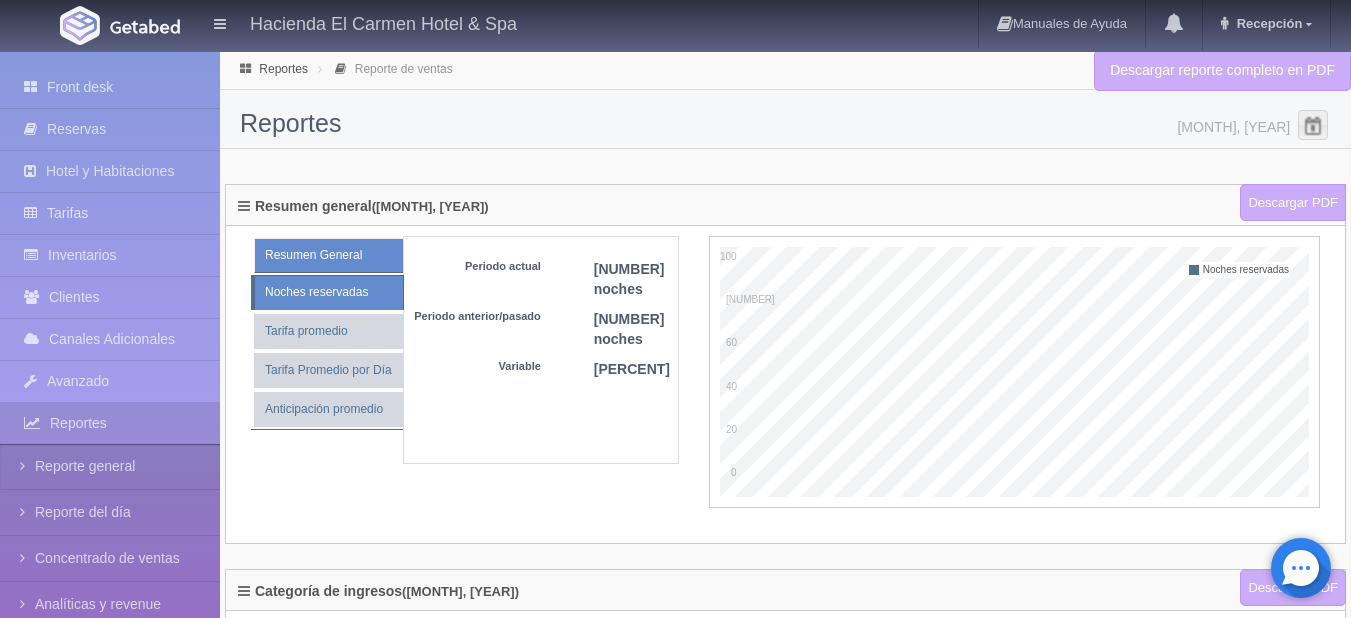 click on "Resumen General" at bounding box center [328, 255] 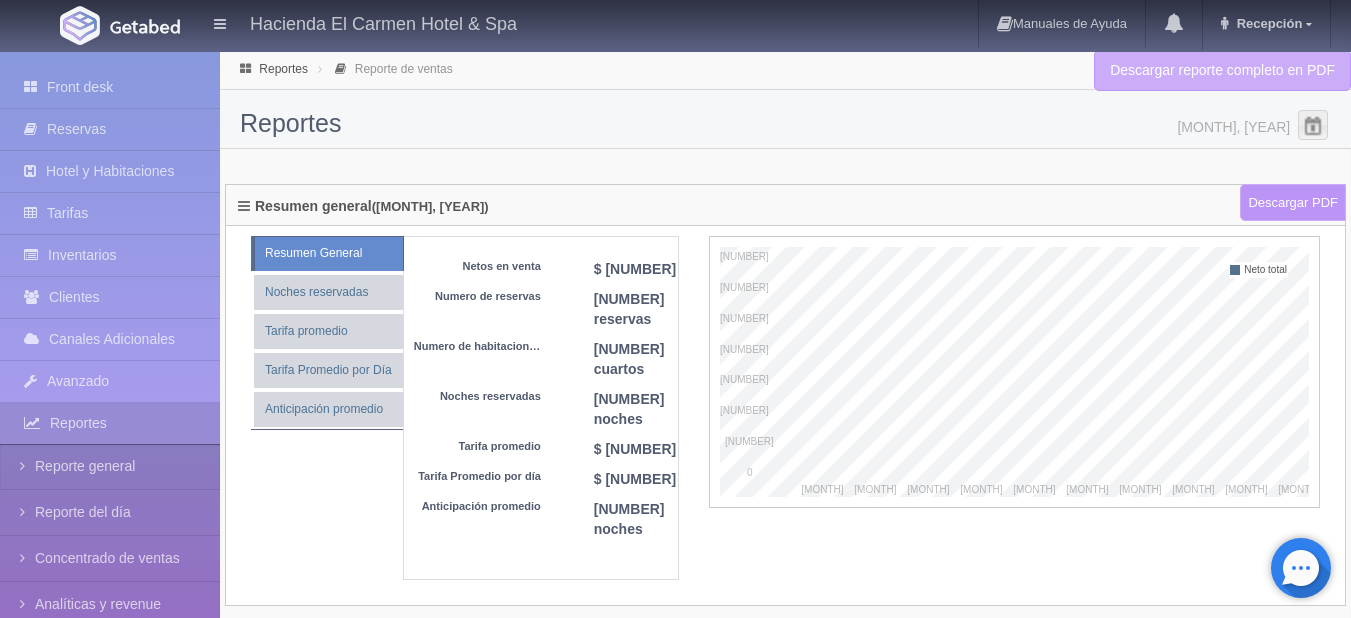 click on "Descargar PDF" at bounding box center [1293, 203] 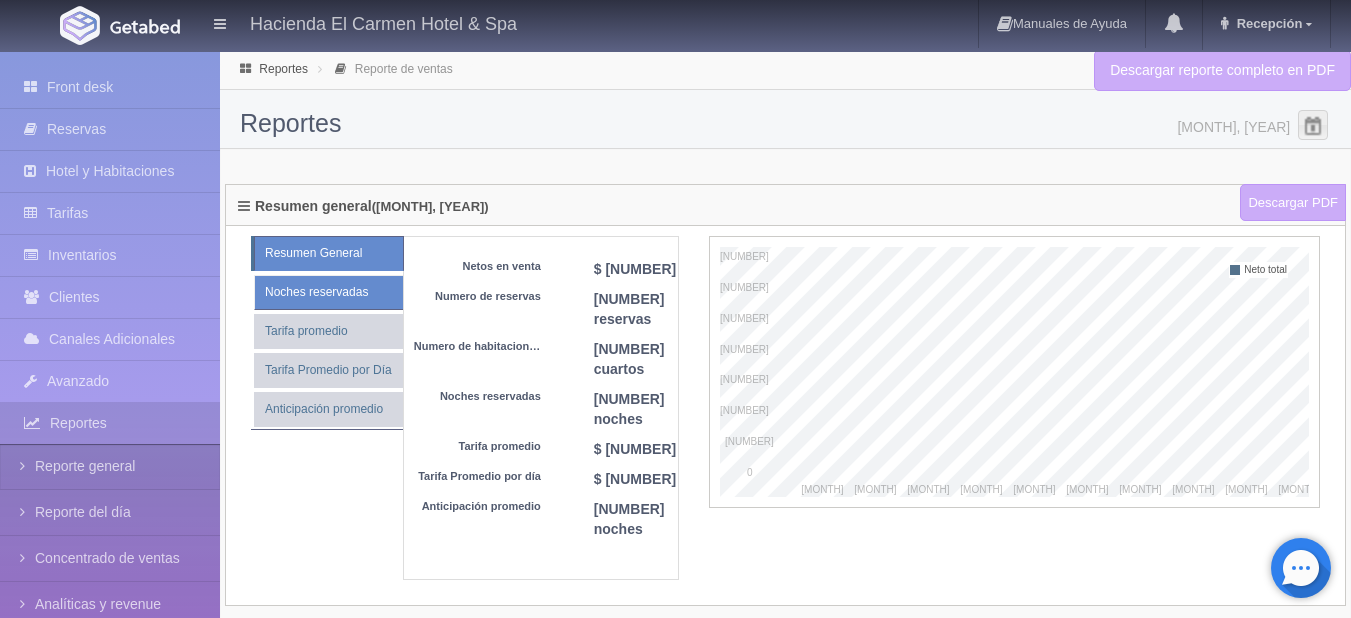 click on "Noches reservadas" at bounding box center (328, 292) 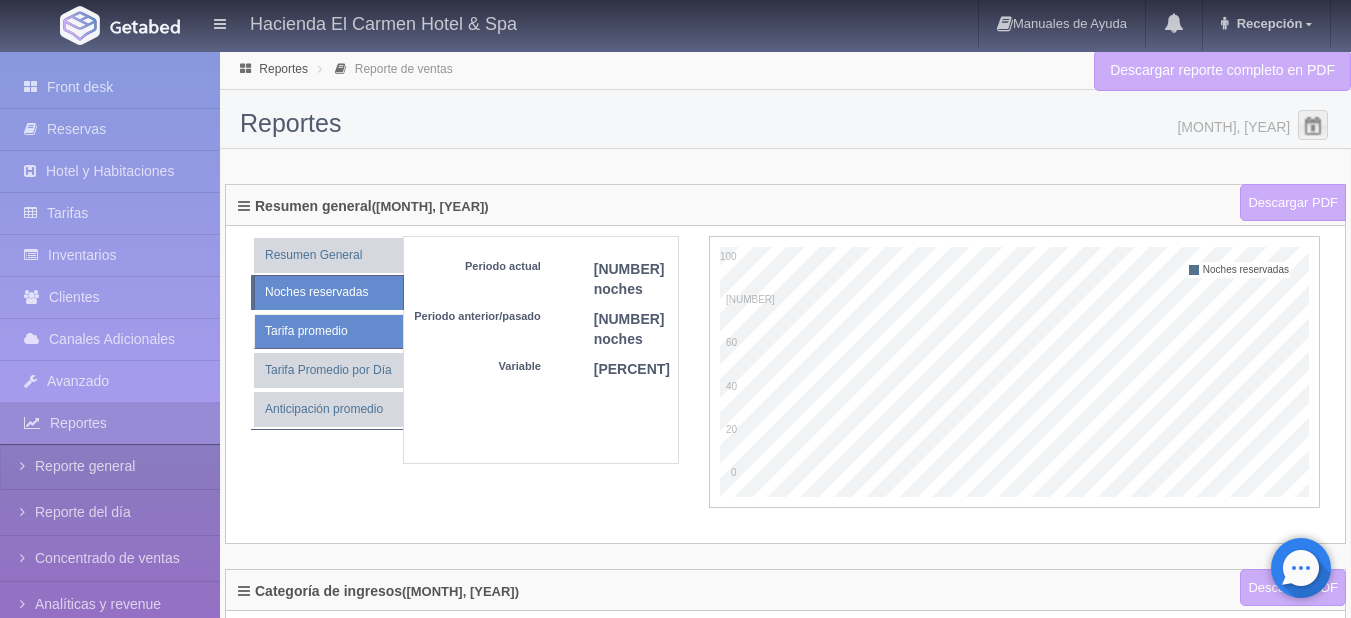 click on "Tarifa promedio" at bounding box center [328, 331] 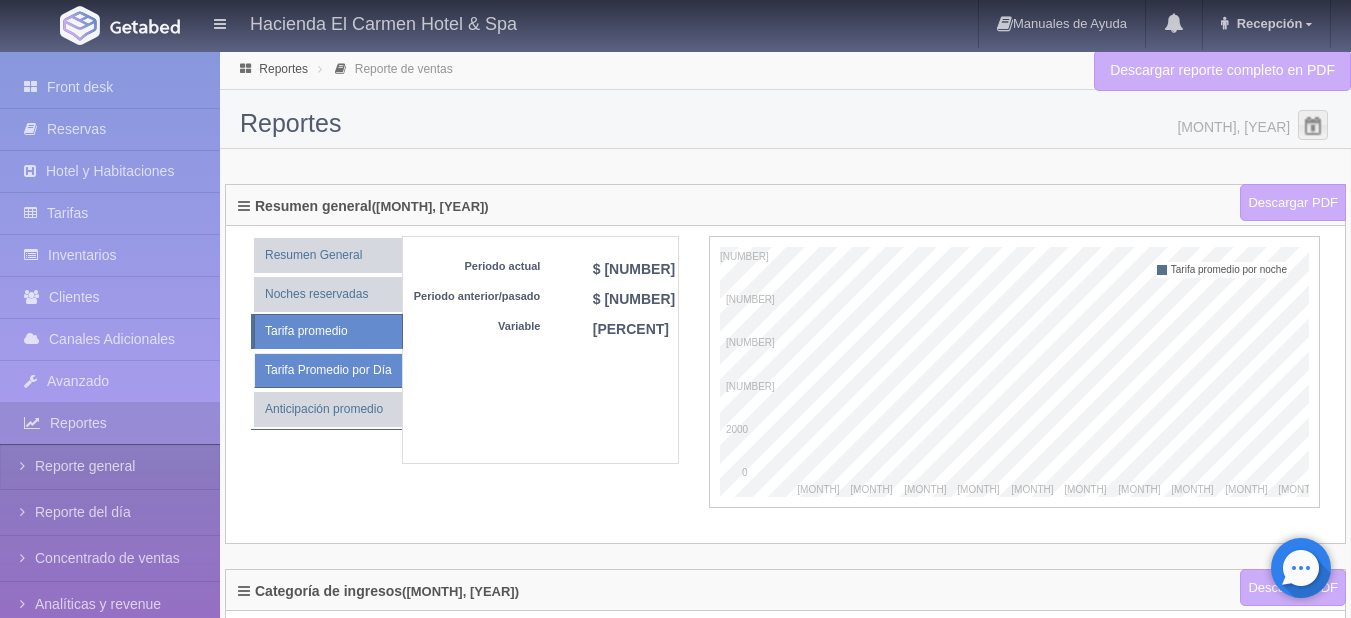 click on "Tarifa Promedio por Día" at bounding box center (328, 370) 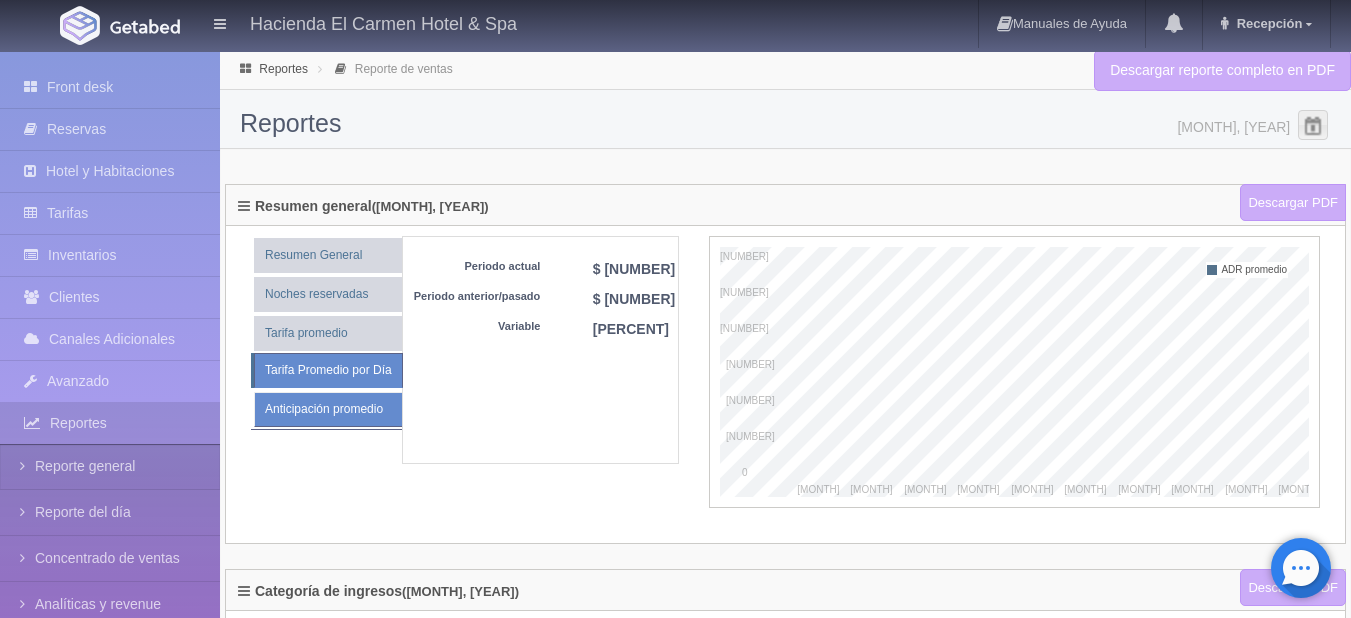 click on "Anticipación promedio" at bounding box center (328, 409) 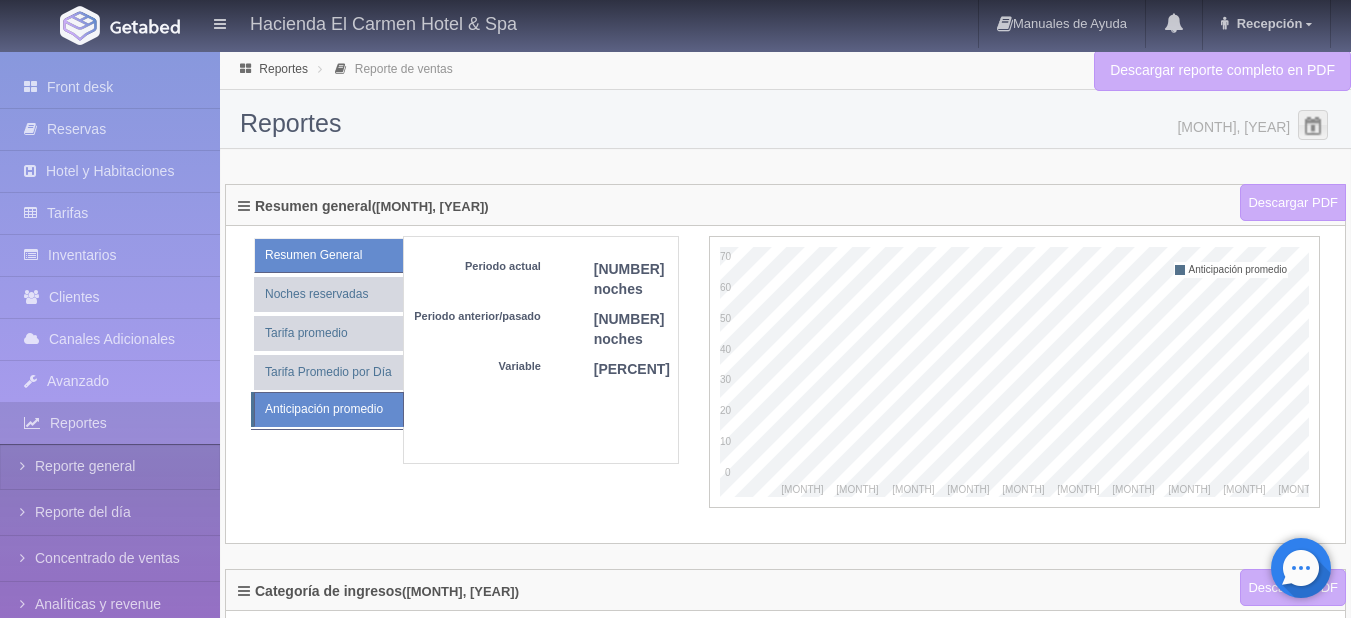 click on "Resumen General" at bounding box center [328, 255] 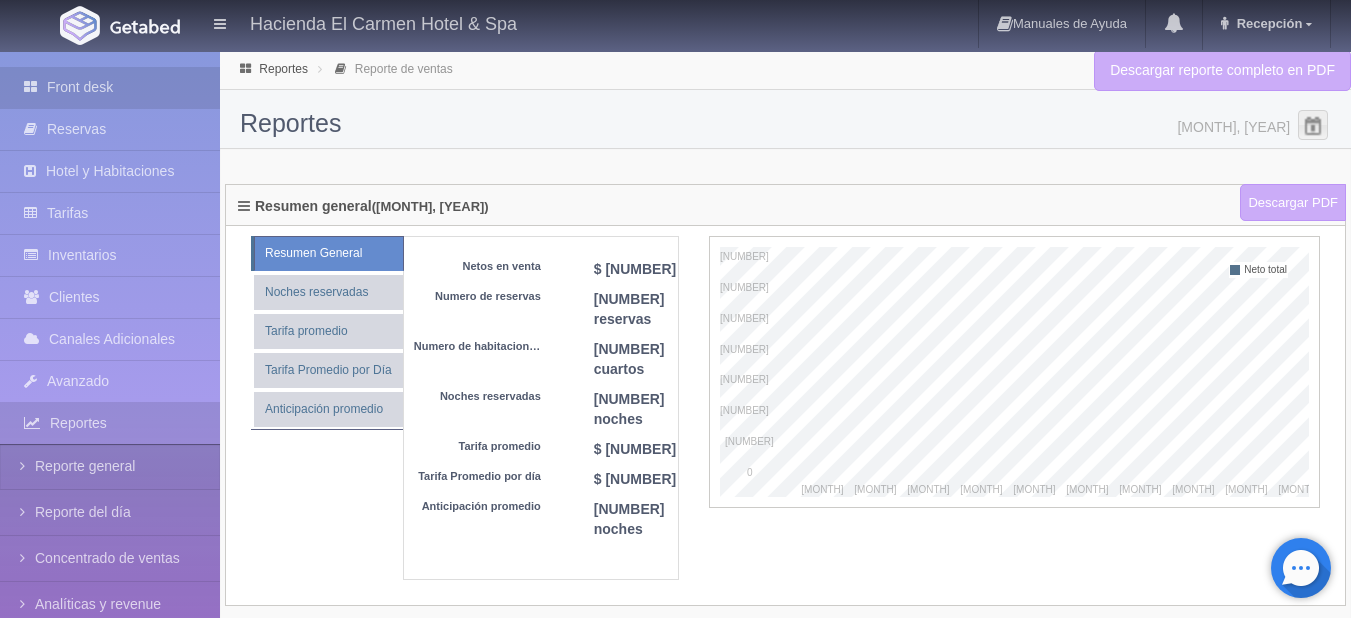 click on "Front desk" at bounding box center [110, 87] 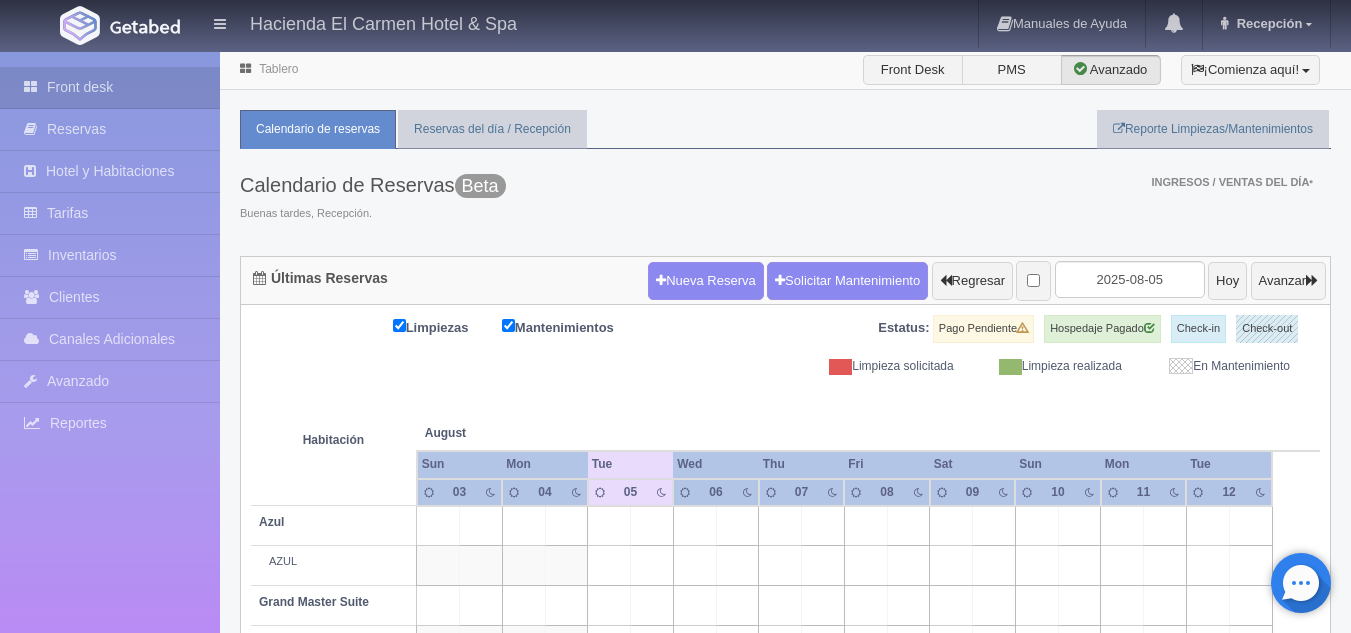 scroll, scrollTop: 0, scrollLeft: 0, axis: both 